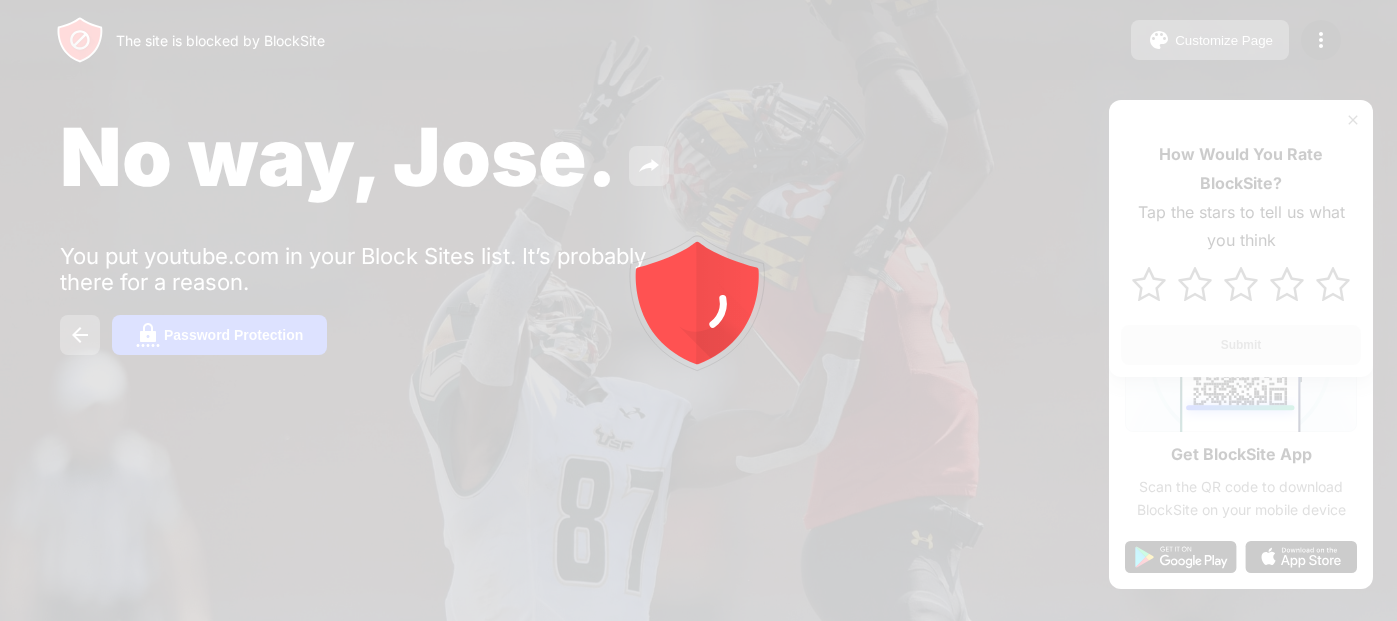 scroll, scrollTop: 0, scrollLeft: 0, axis: both 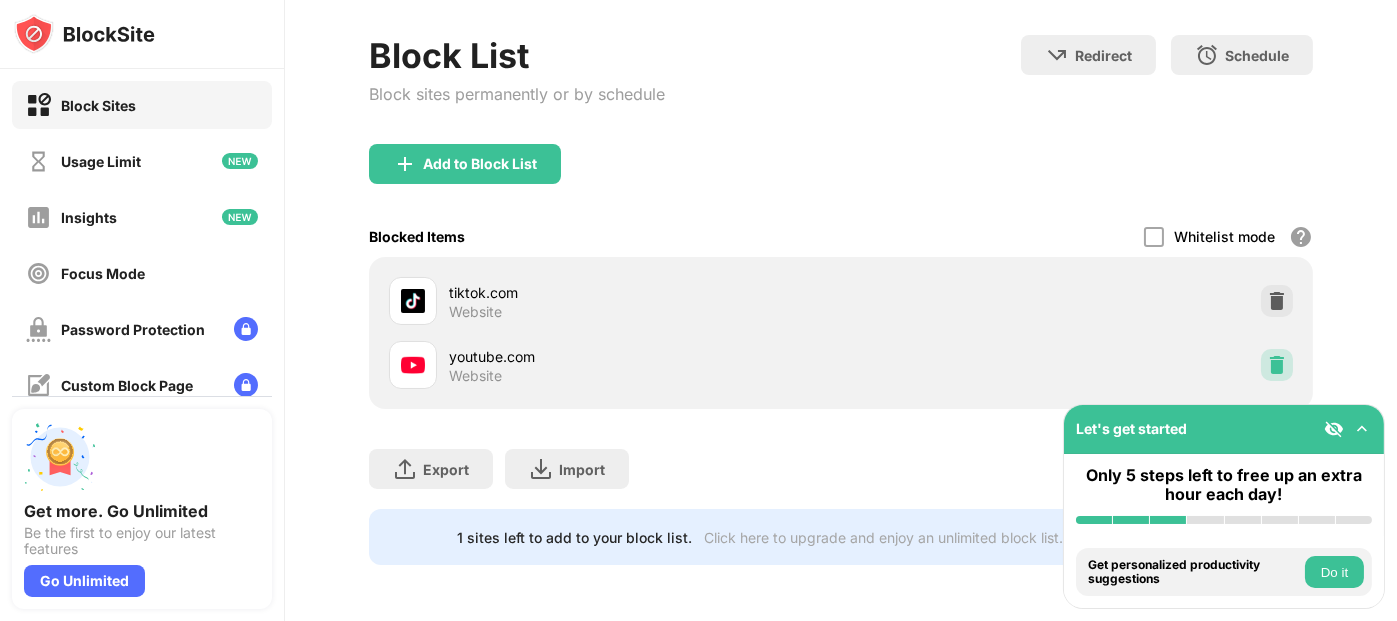 click at bounding box center [1277, 365] 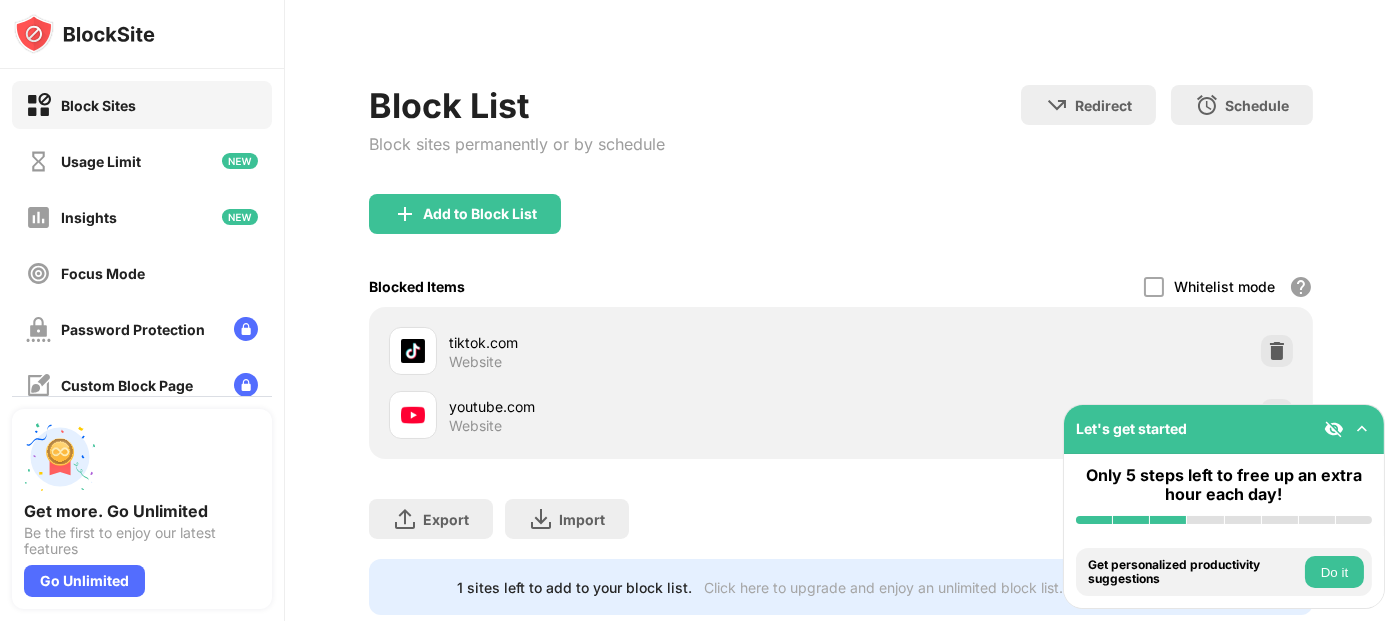 scroll, scrollTop: 277, scrollLeft: 0, axis: vertical 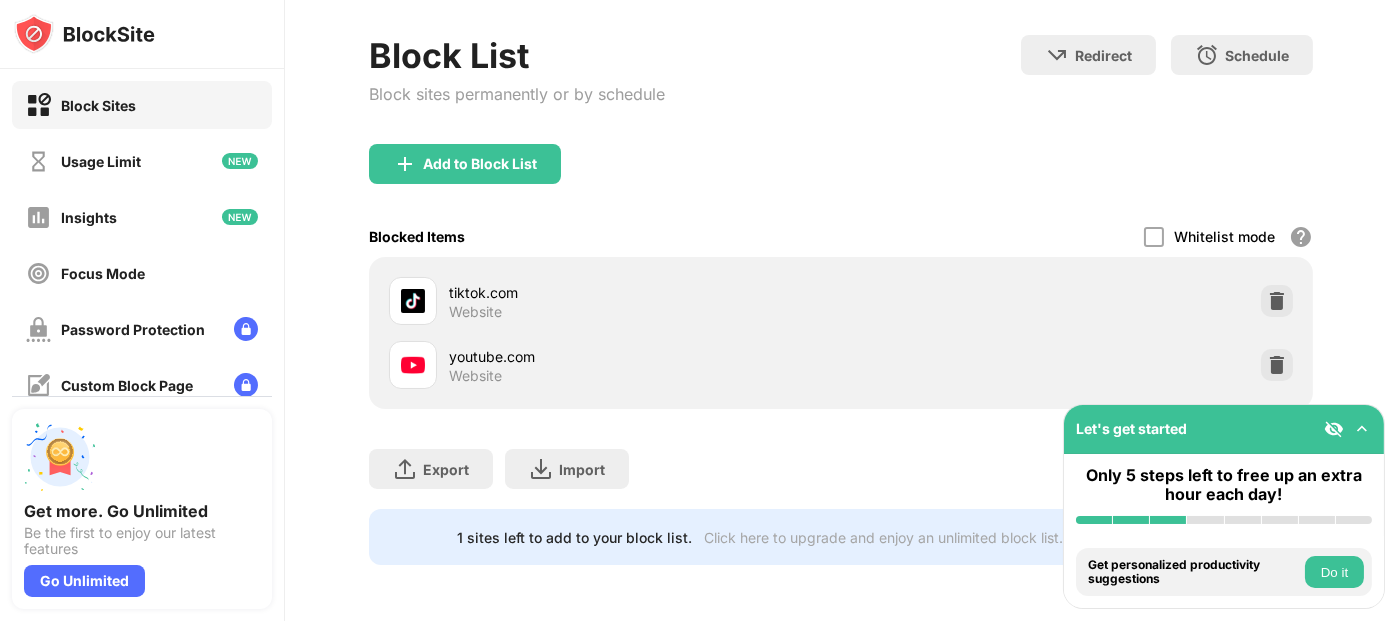 click on "tiktok.com Website youtube.com Website" at bounding box center (841, 333) 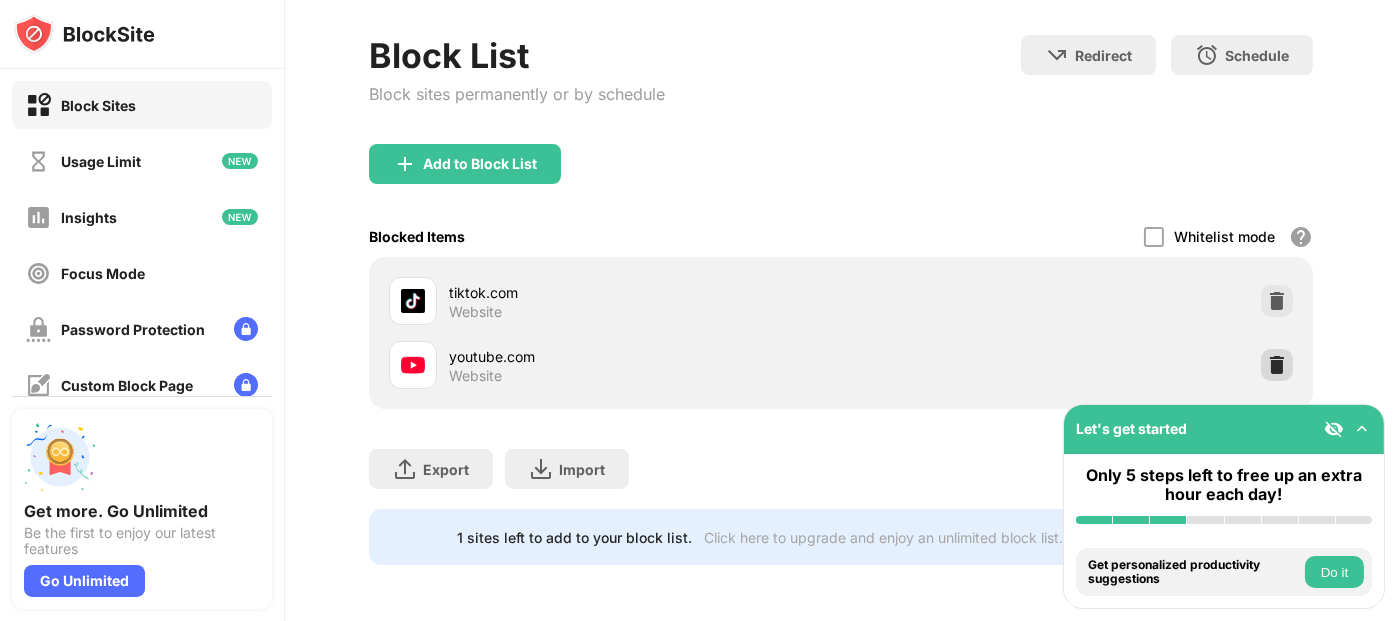 click at bounding box center (1277, 365) 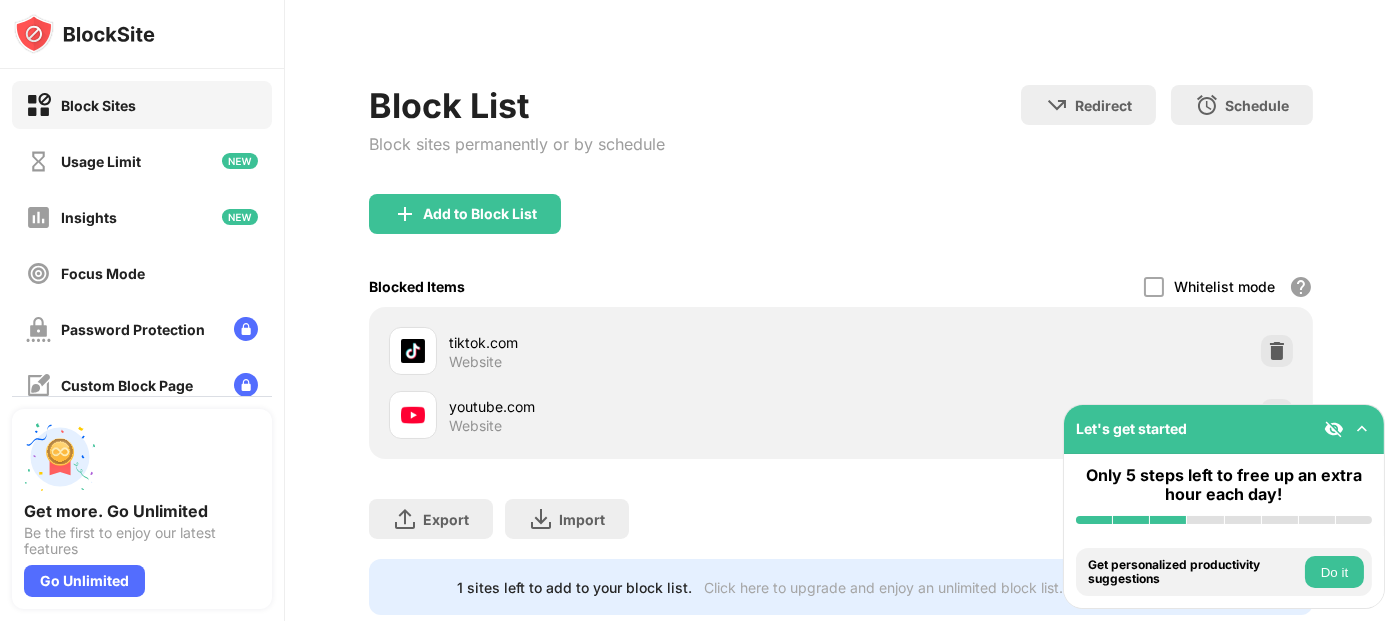 scroll, scrollTop: 278, scrollLeft: 0, axis: vertical 